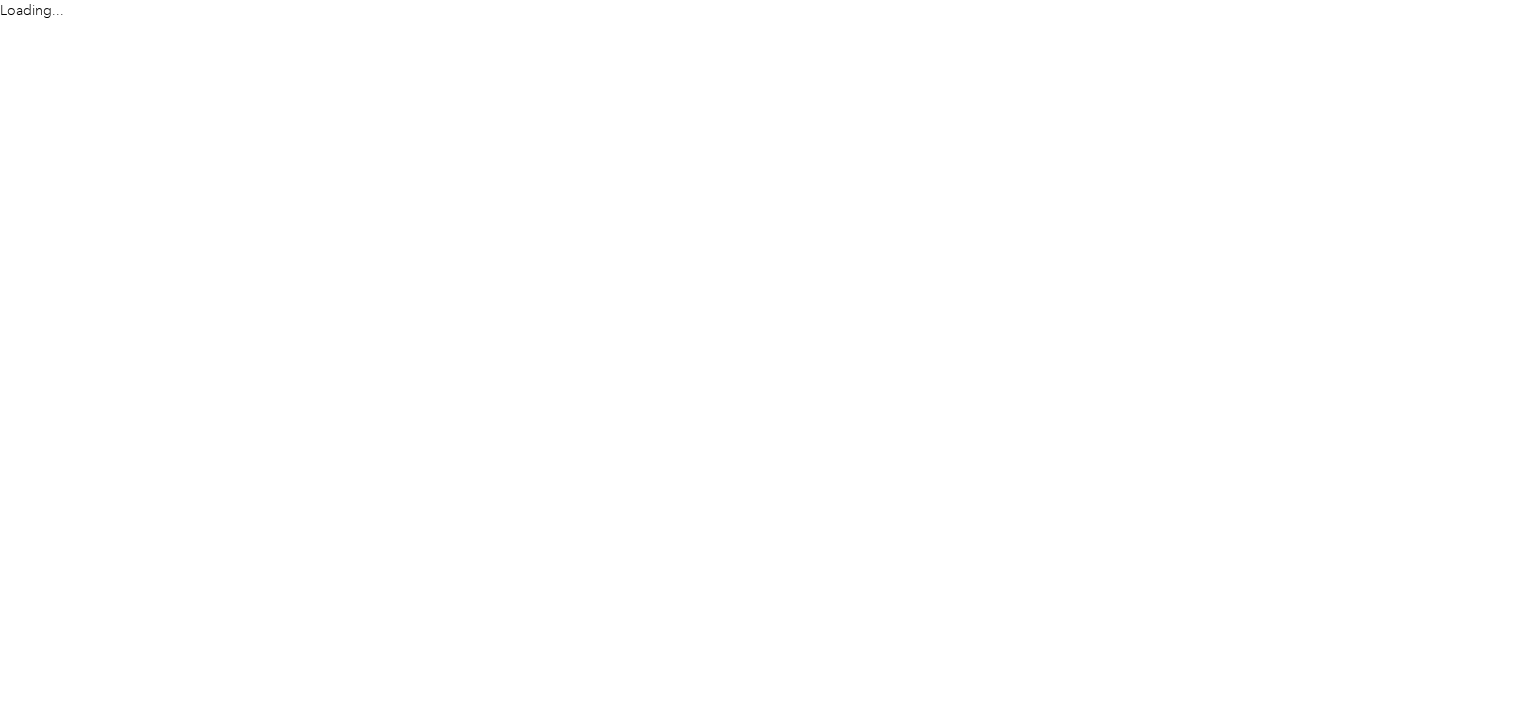 scroll, scrollTop: 0, scrollLeft: 0, axis: both 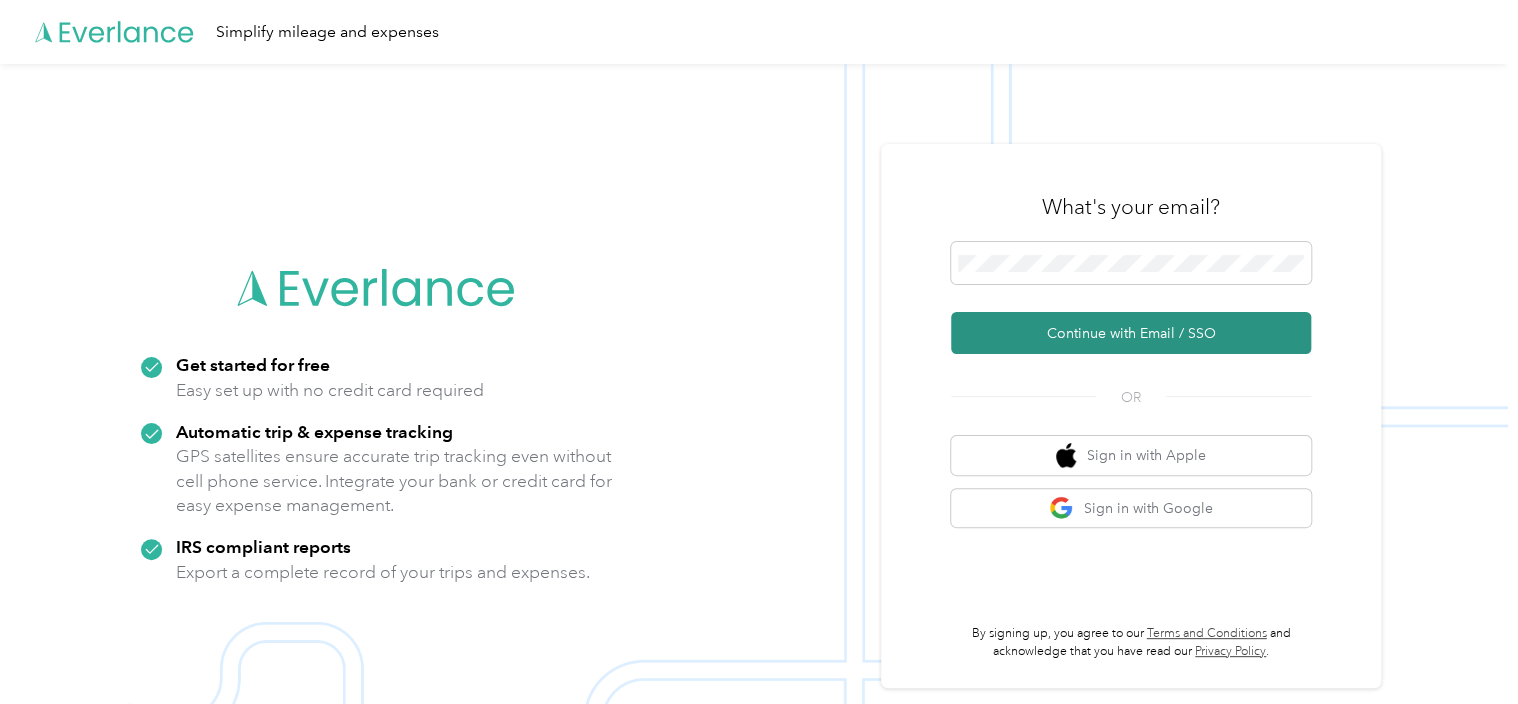 click on "Continue with Email / SSO" at bounding box center [1131, 333] 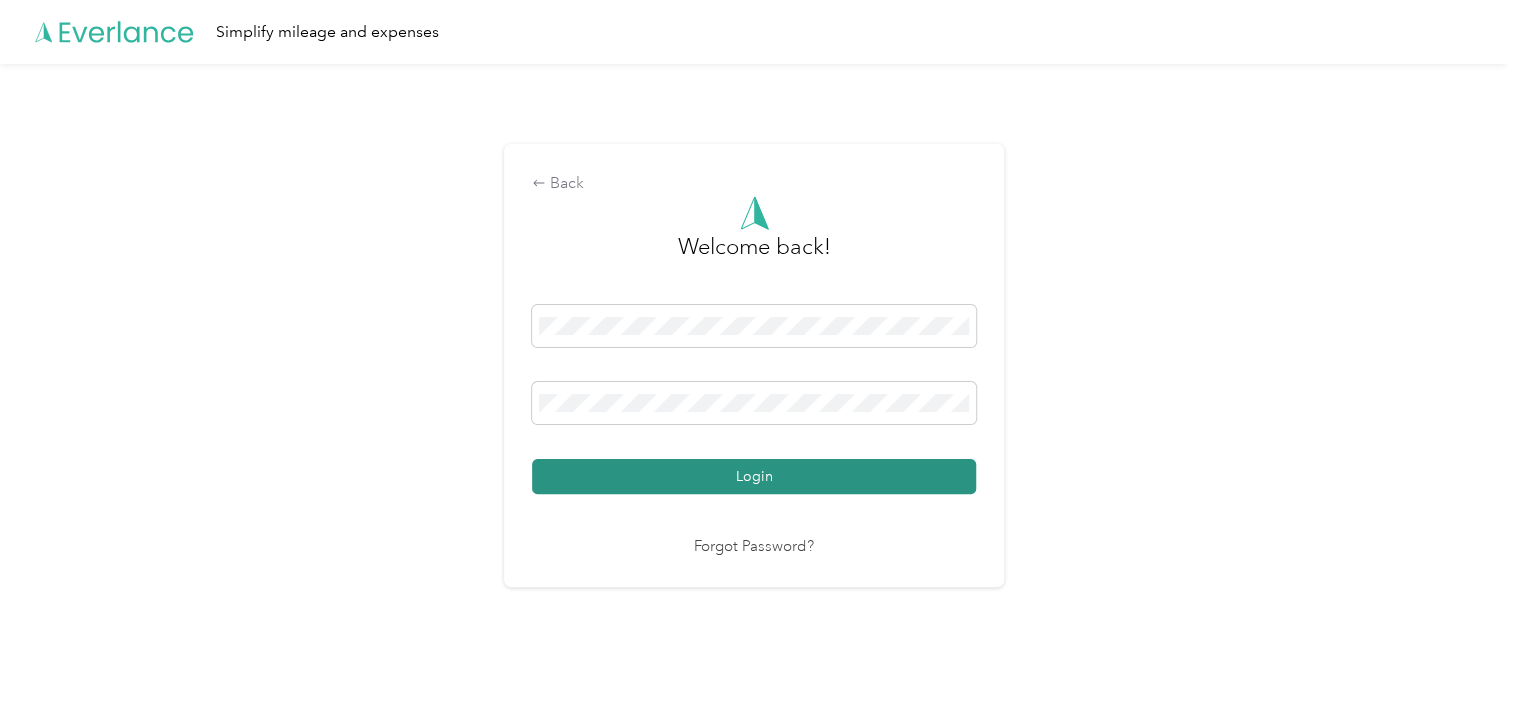 drag, startPoint x: 764, startPoint y: 473, endPoint x: 782, endPoint y: 428, distance: 48.466484 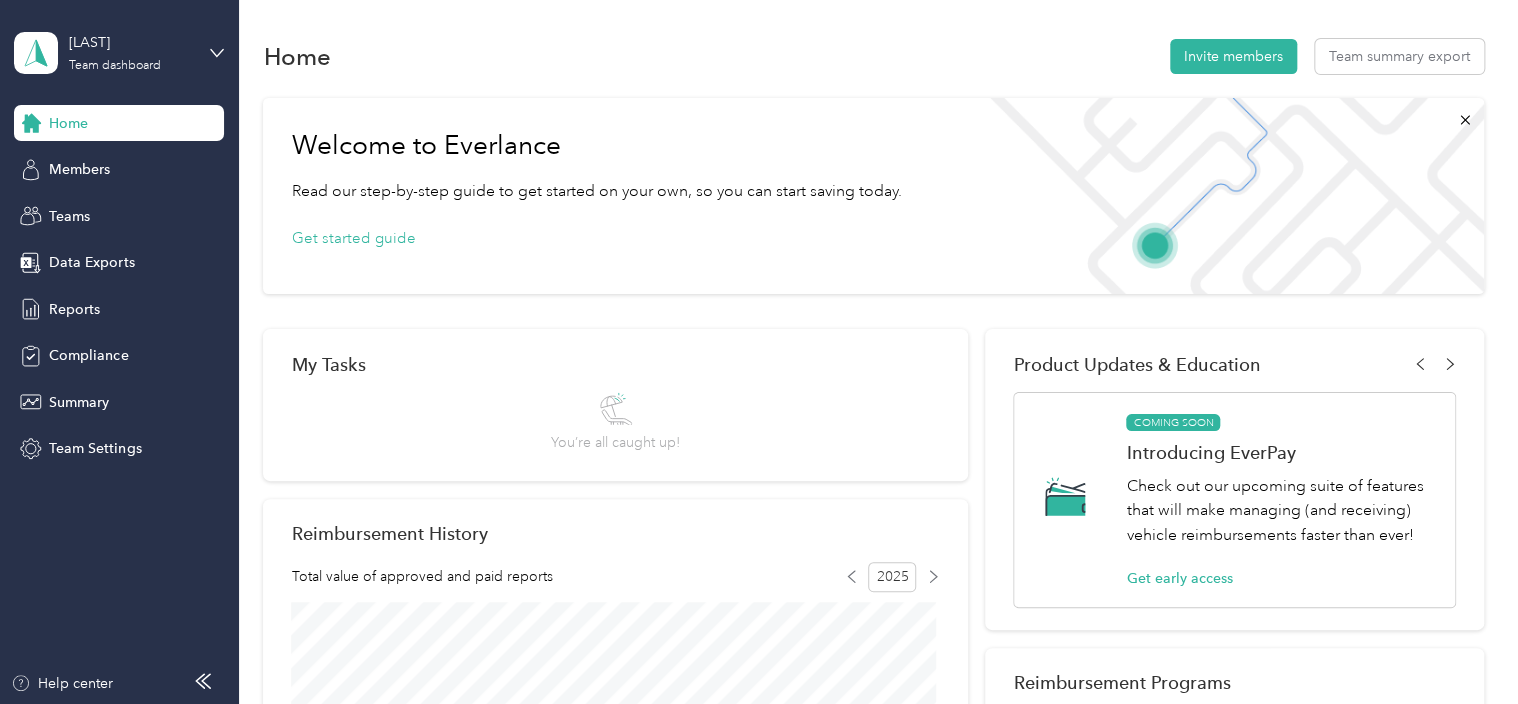click on "Kuhn Team dashboard" at bounding box center (119, 53) 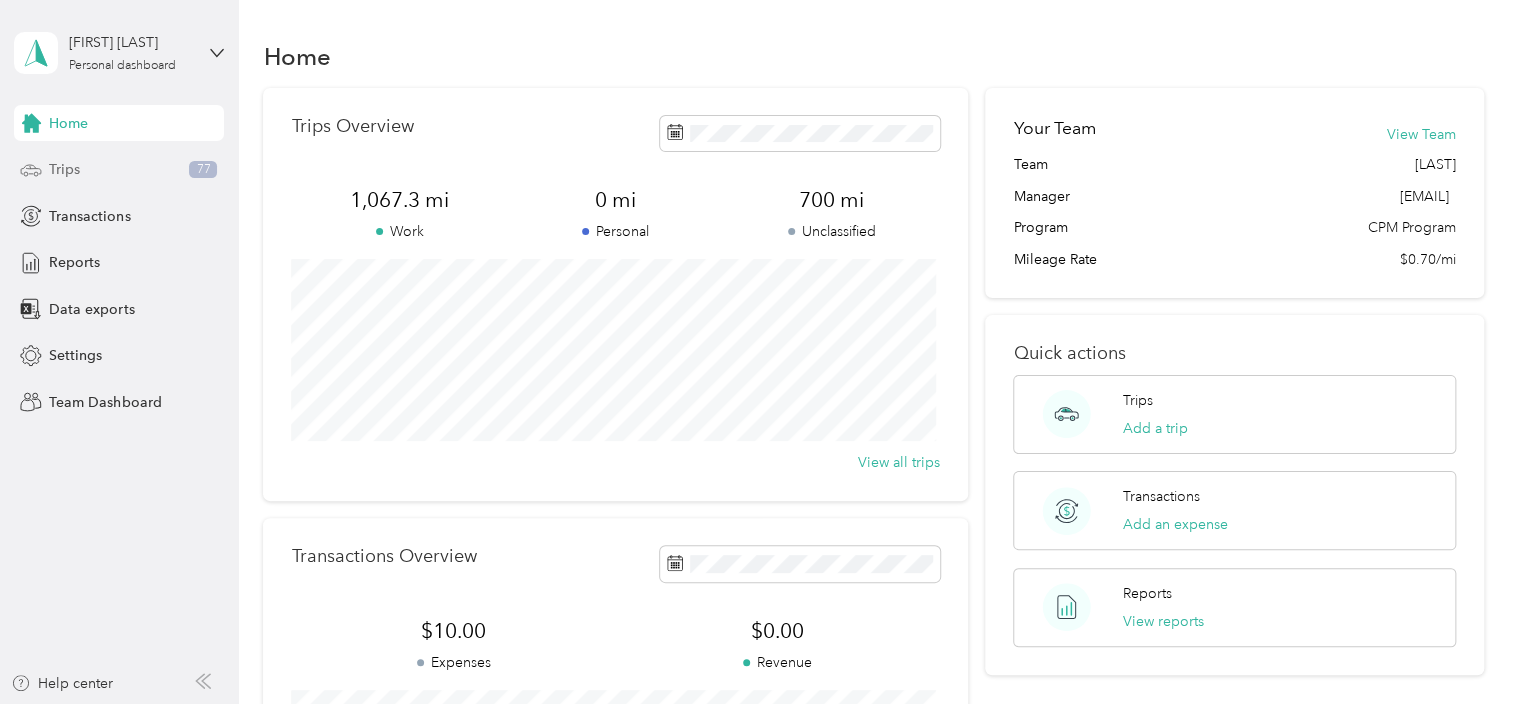 click on "Trips 77" at bounding box center [119, 170] 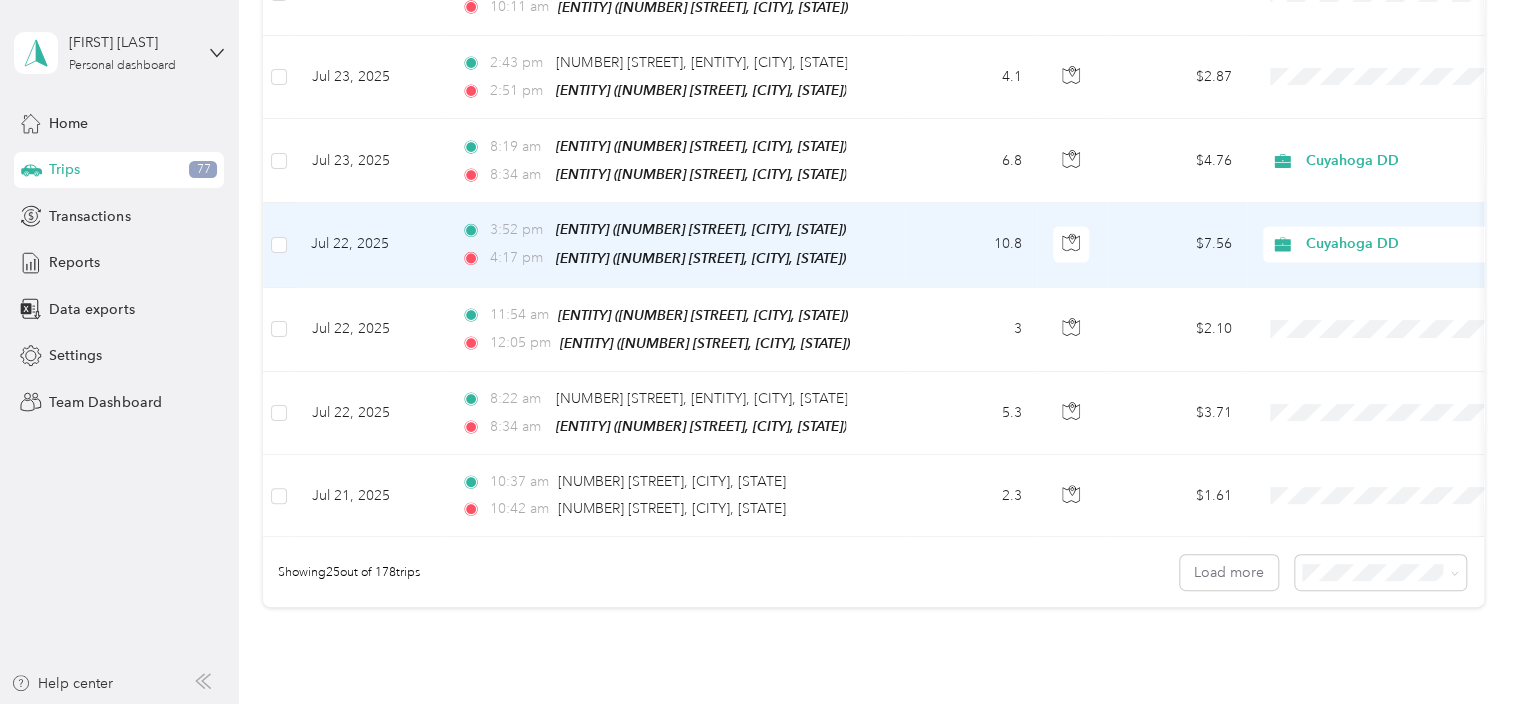 scroll, scrollTop: 2000, scrollLeft: 0, axis: vertical 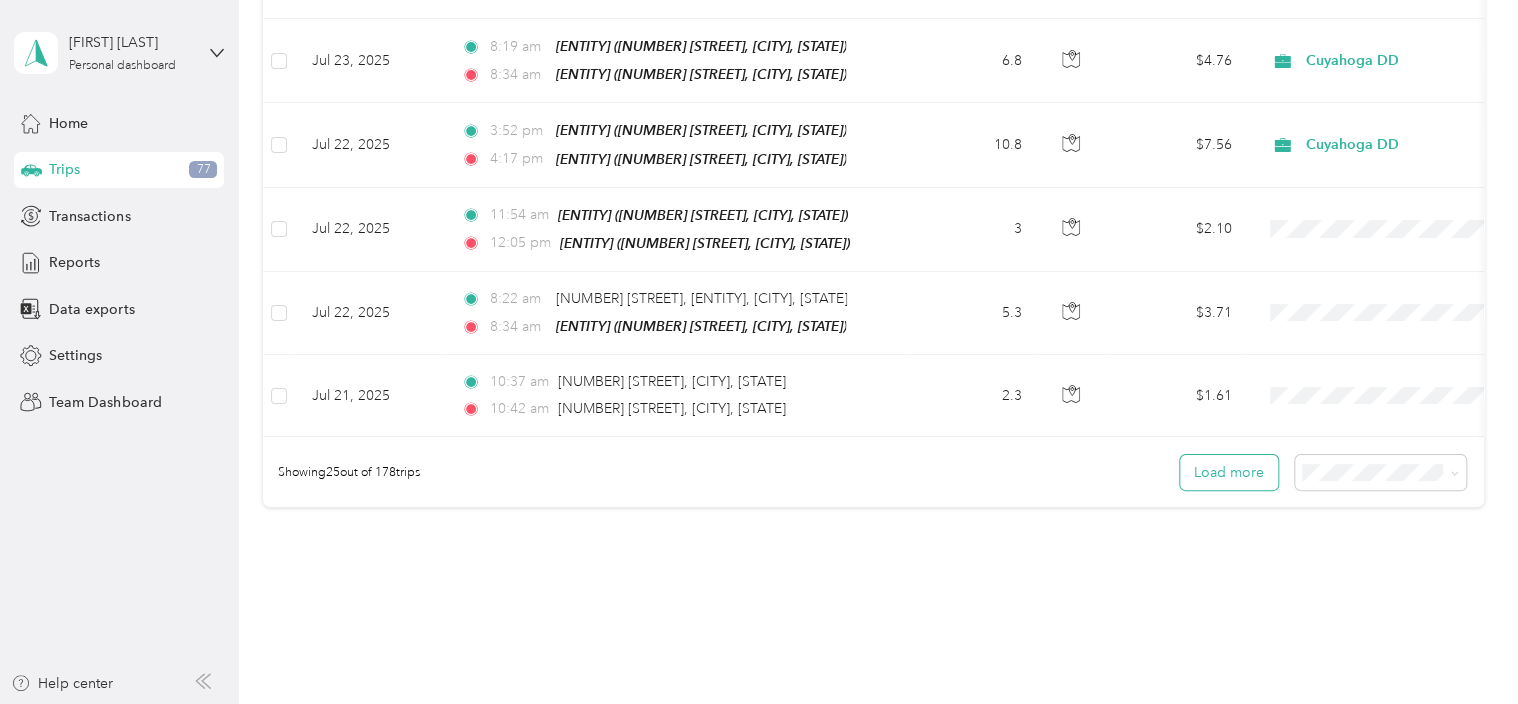 click on "Load more" at bounding box center [1229, 472] 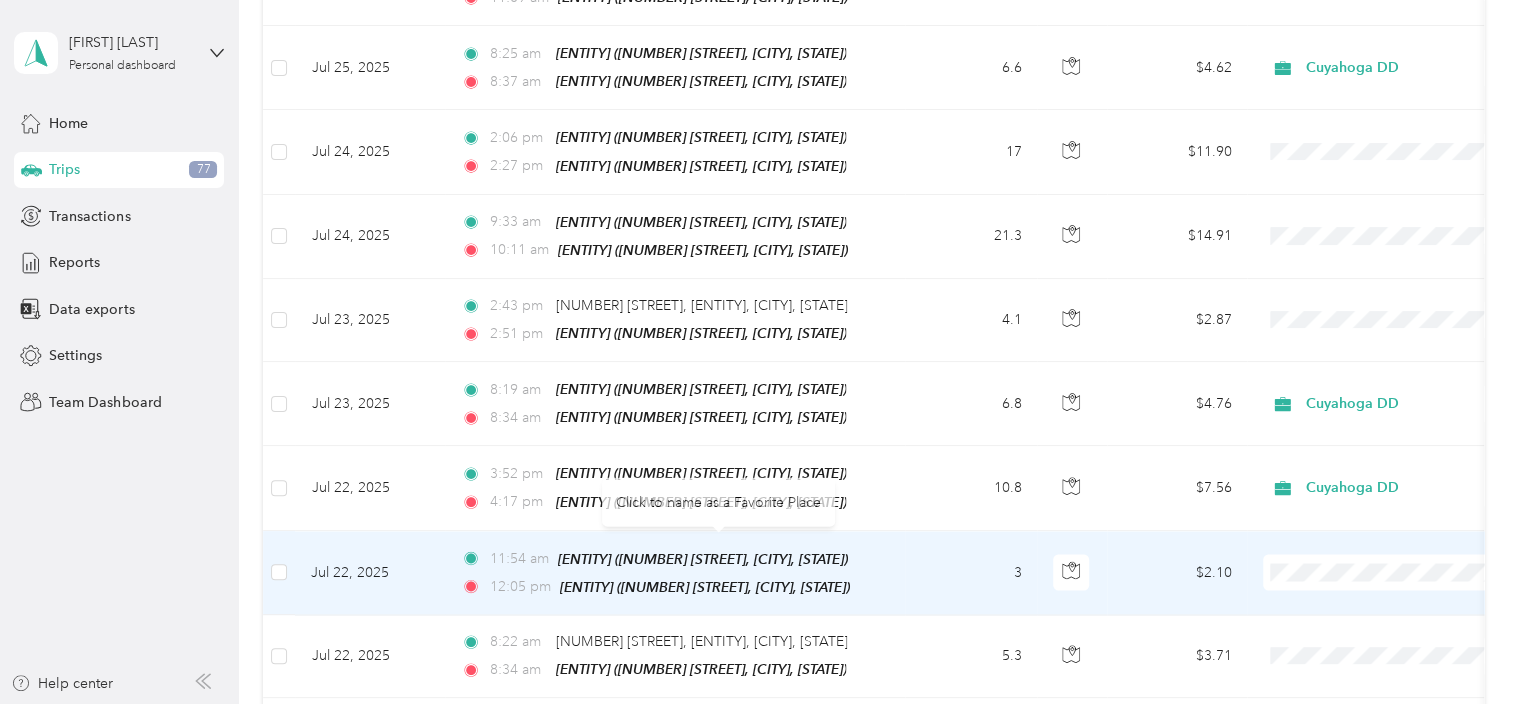 scroll, scrollTop: 1600, scrollLeft: 0, axis: vertical 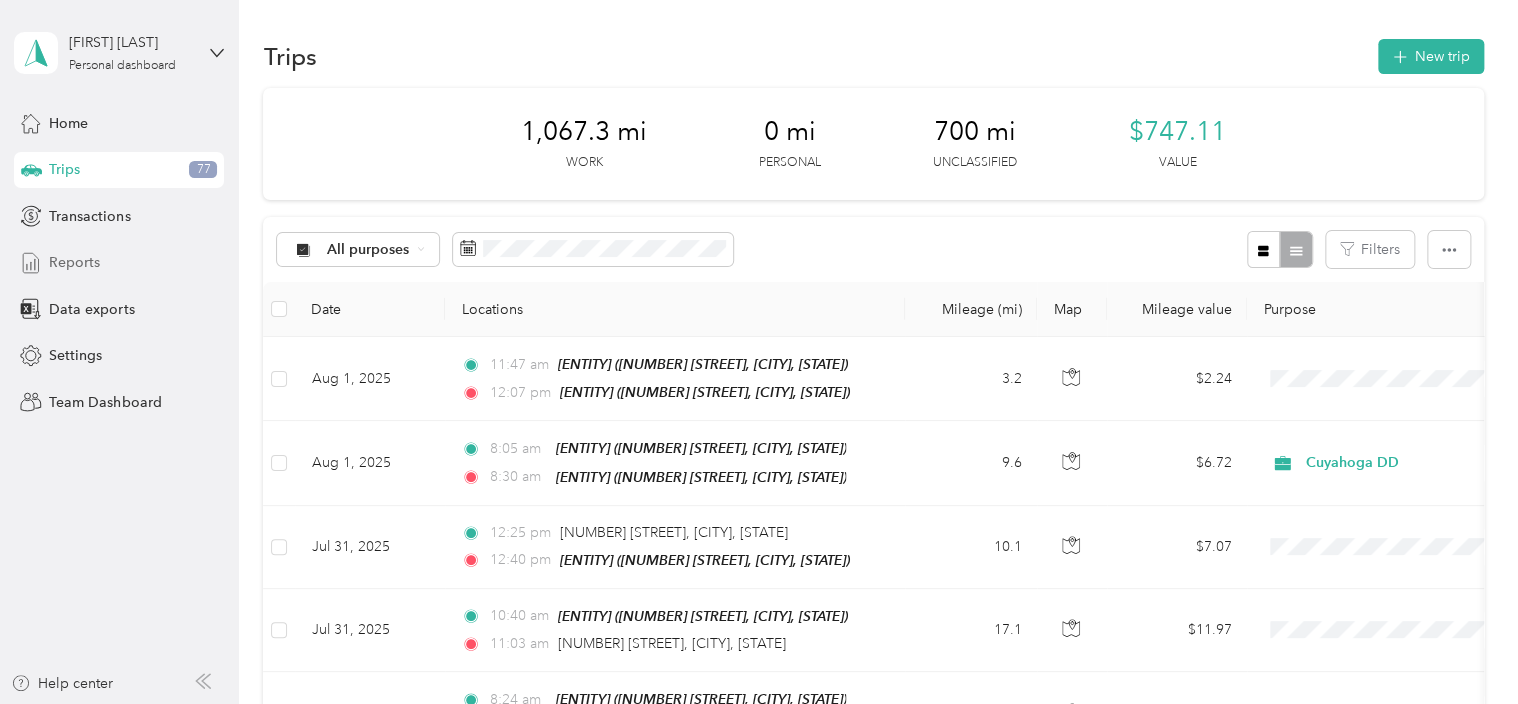 click on "Reports" at bounding box center [74, 262] 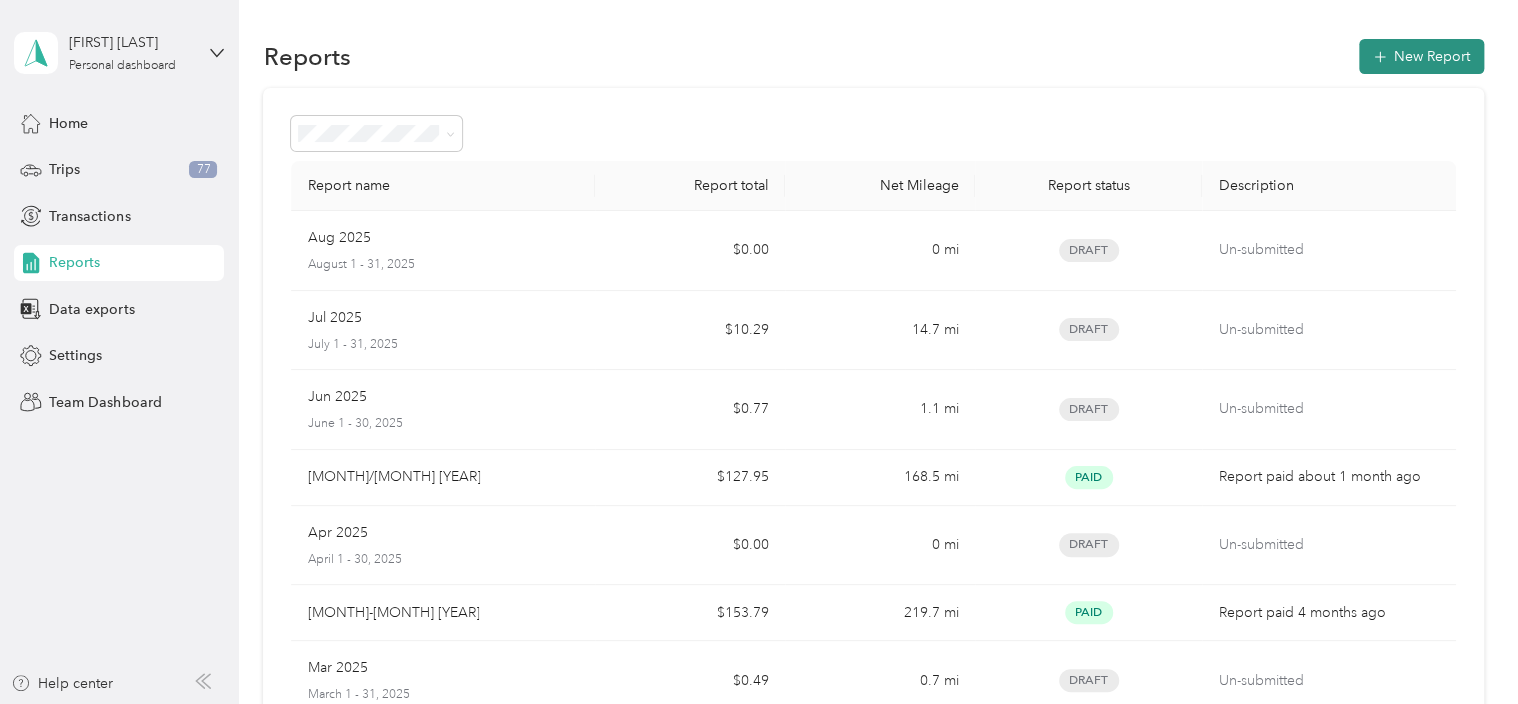 click 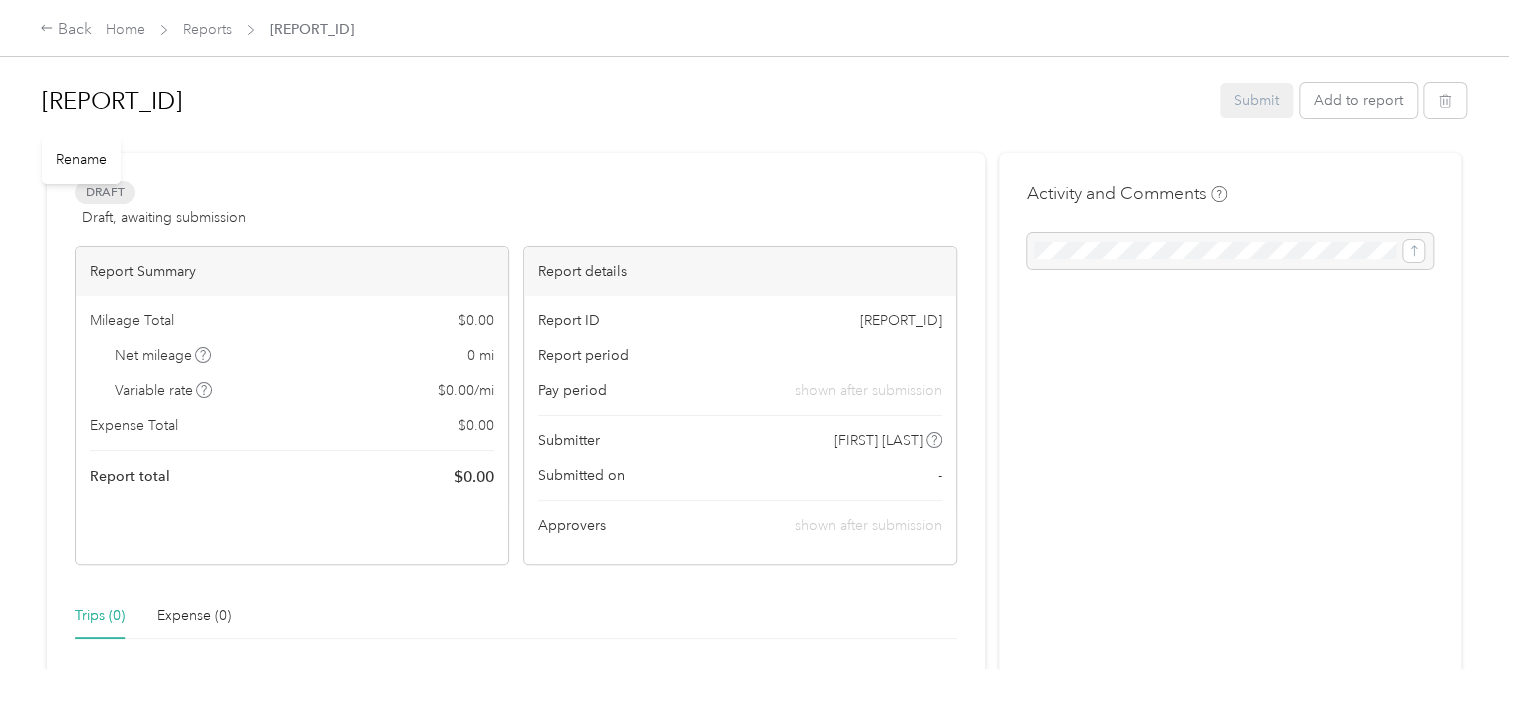 click on "Rename" at bounding box center (81, 159) 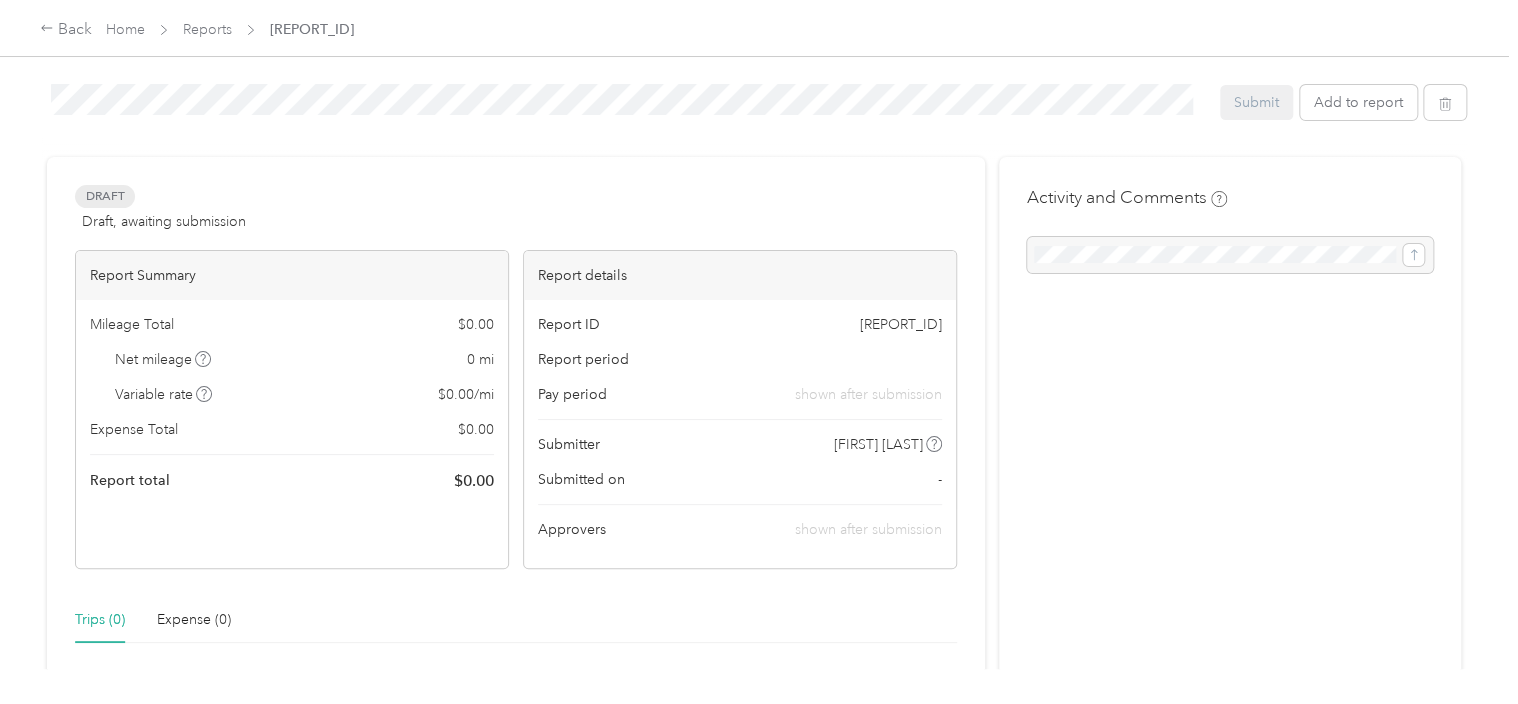 click on "Draft Draft, awaiting submission View  activity & comments Report Summary Mileage Total $ 0.00 Net mileage   0   mi Variable rate   $ 0.00 / mi Expense Total $ 0.00 Report total $ 0.00 Report details Report ID [REPORT_ID] Report period Pay period shown after submission Submitter [FIRST] [LAST] Submitted on - Approvers shown after submission Trips (0) Expense (0) There are no trips in this report. New trip Add trips" at bounding box center [516, 610] 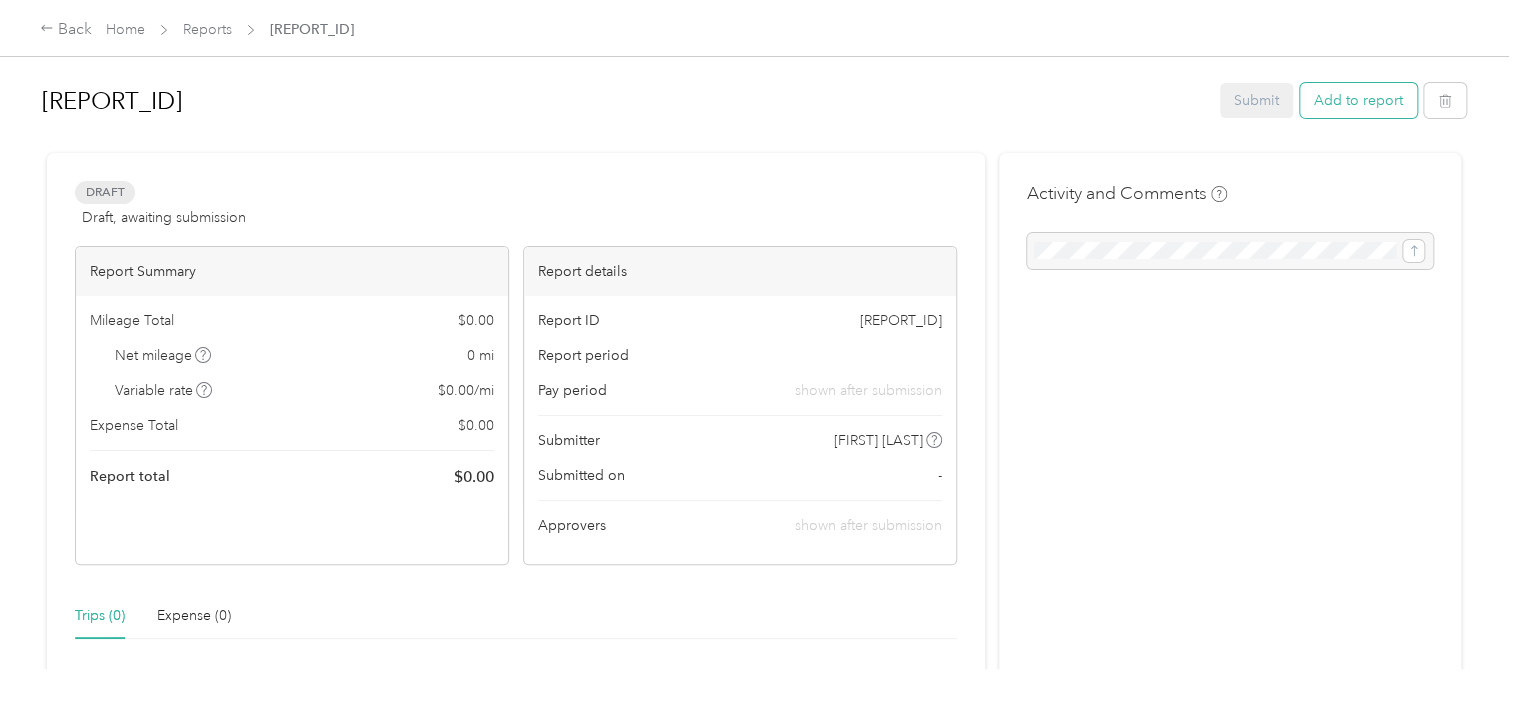 click on "Add to report" at bounding box center [1358, 100] 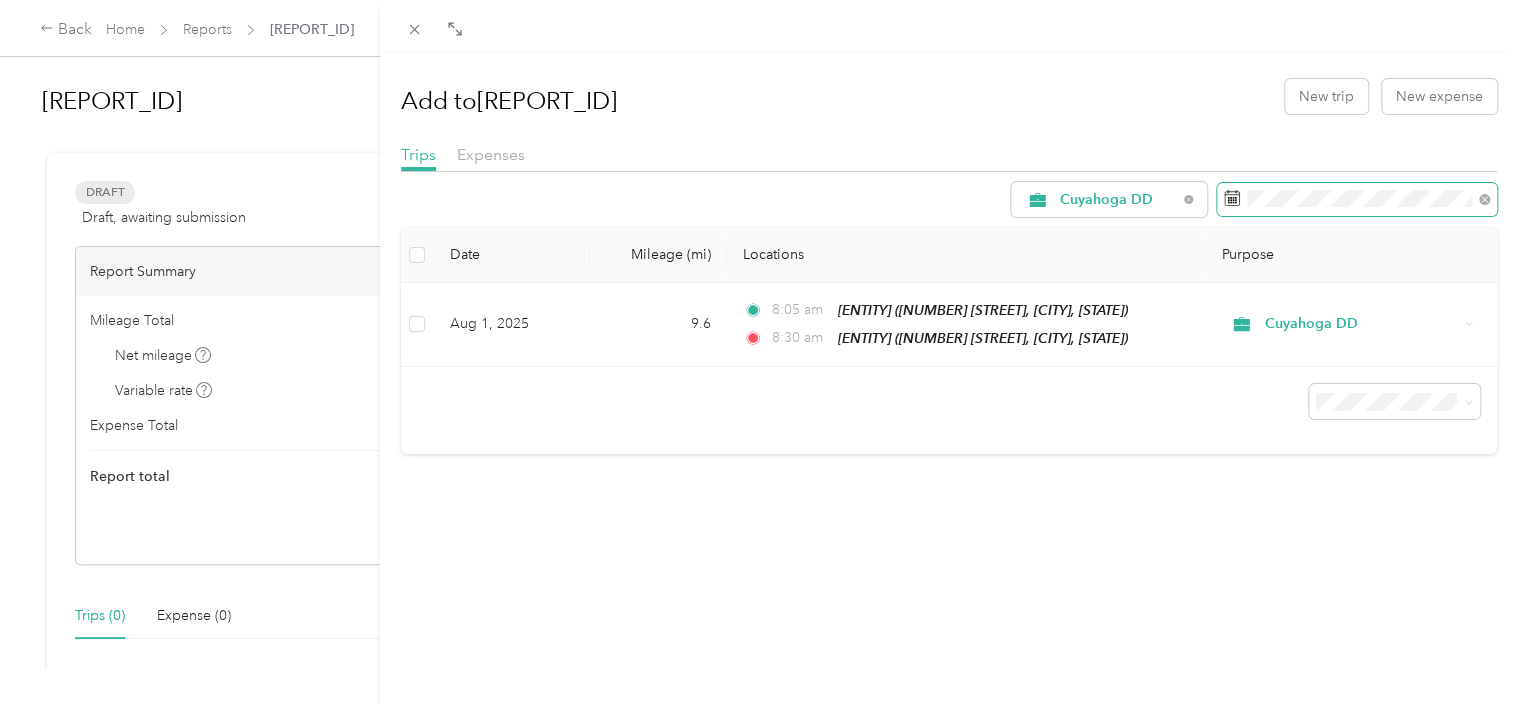 click 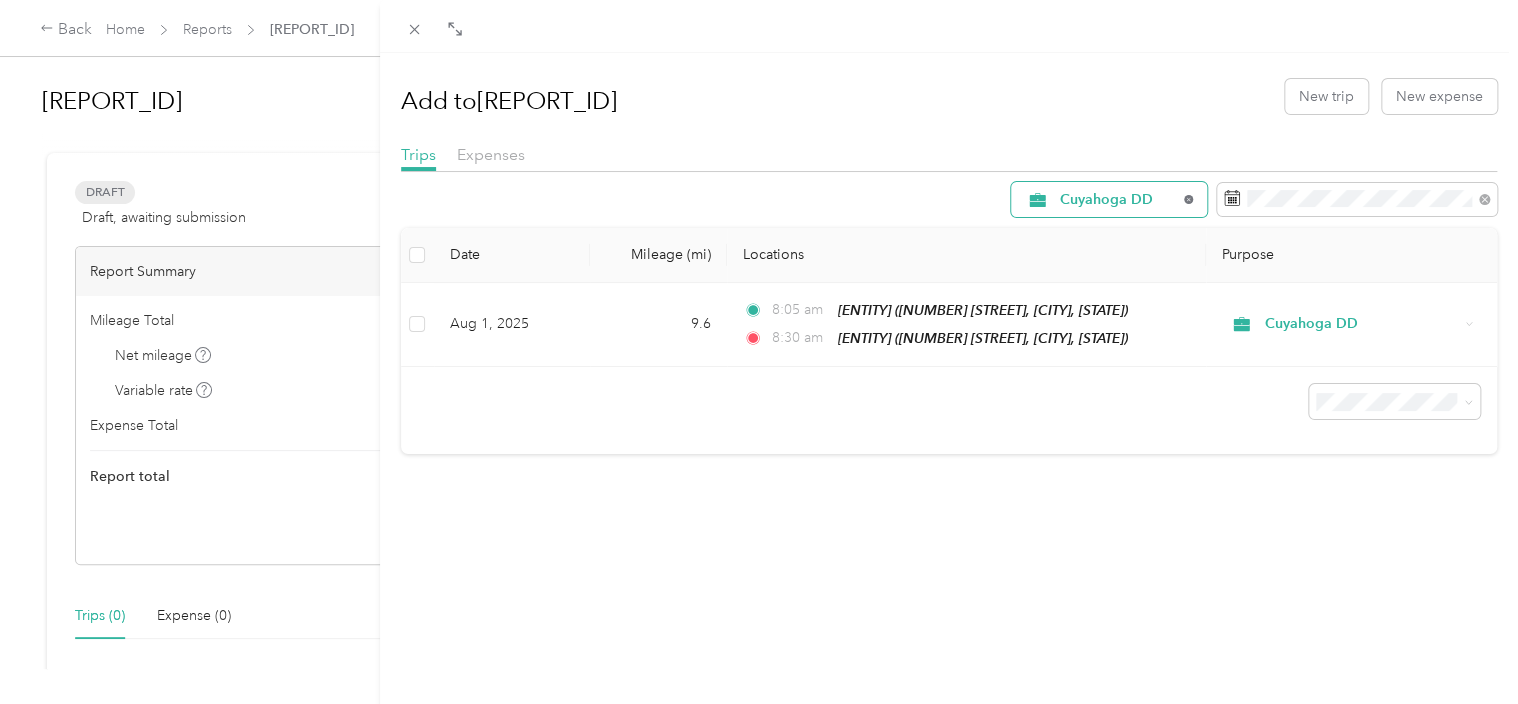 click 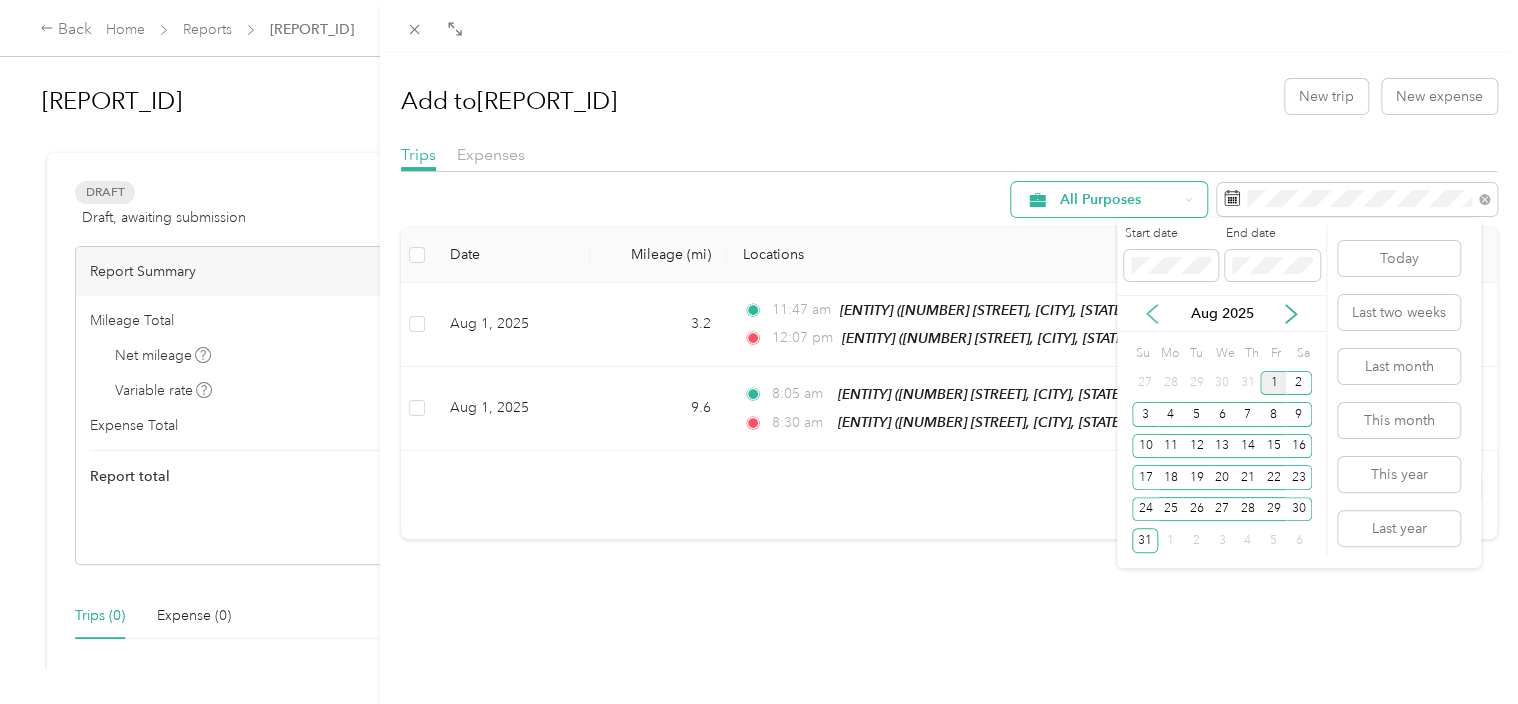 click 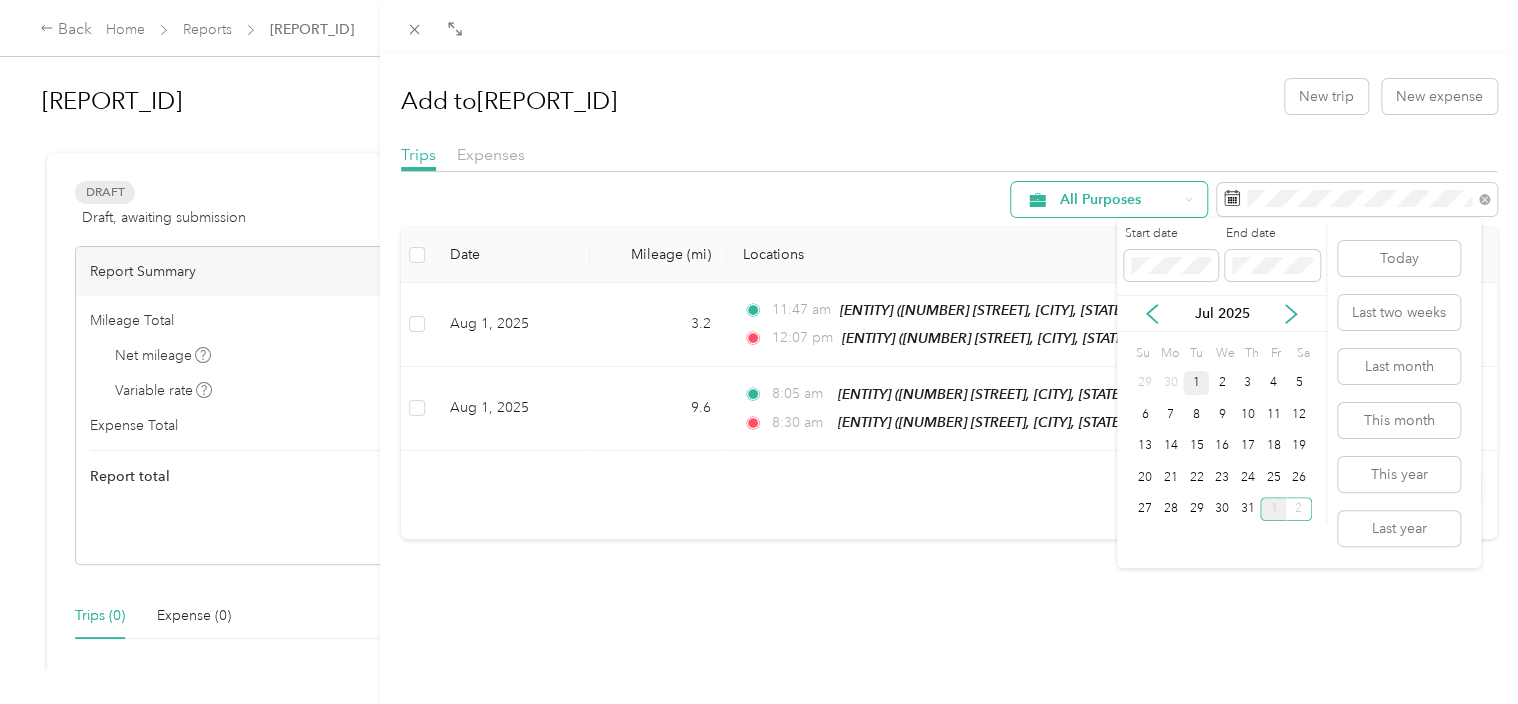 click on "1" at bounding box center (1196, 383) 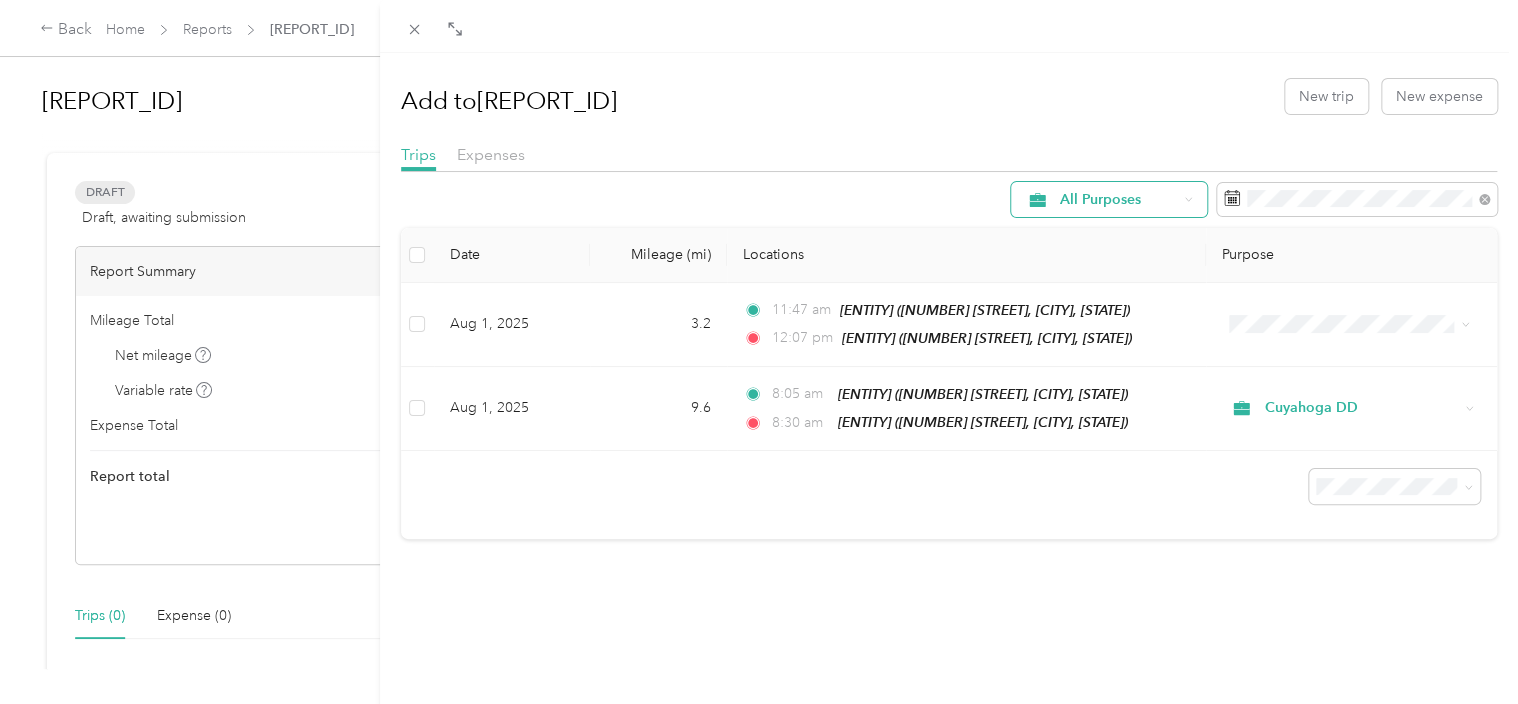 click on "Trips Expenses" at bounding box center [949, 157] 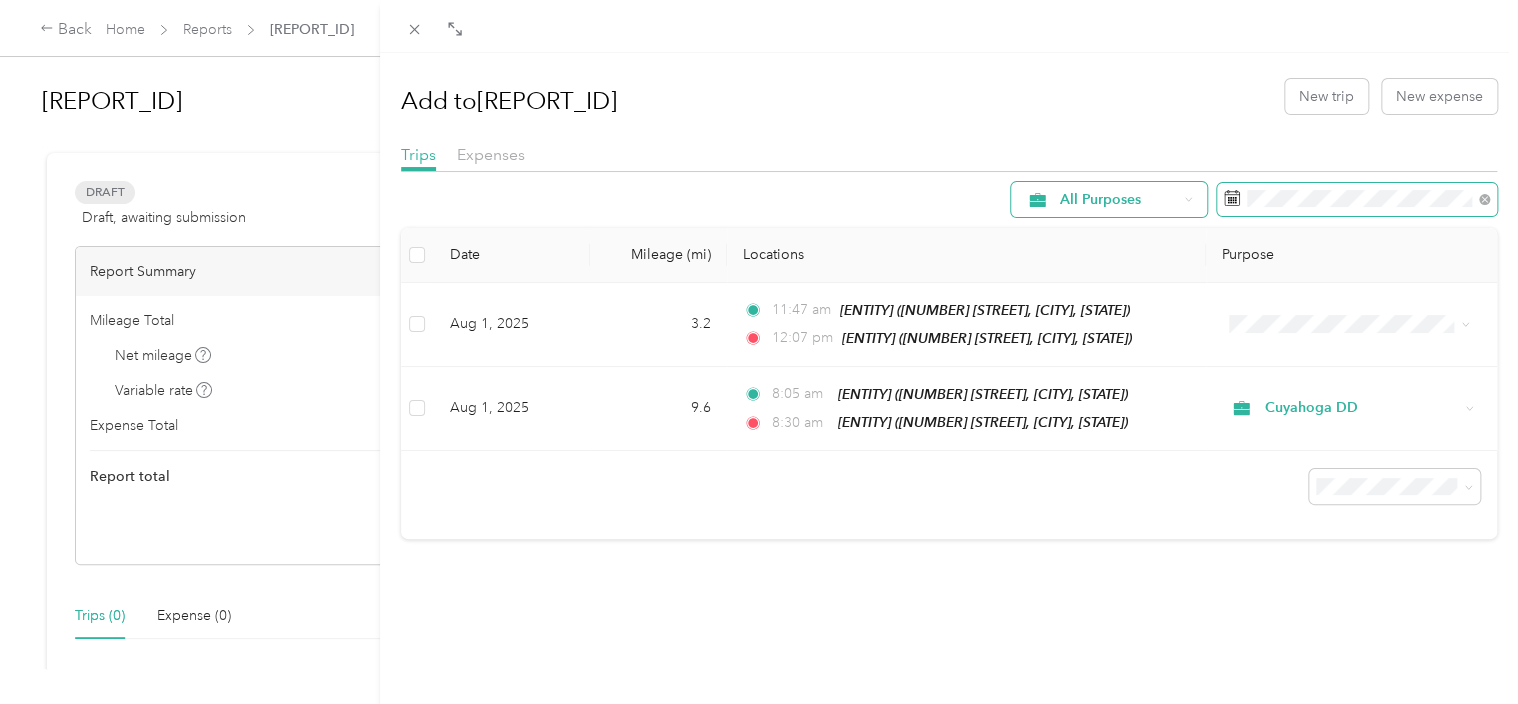 click 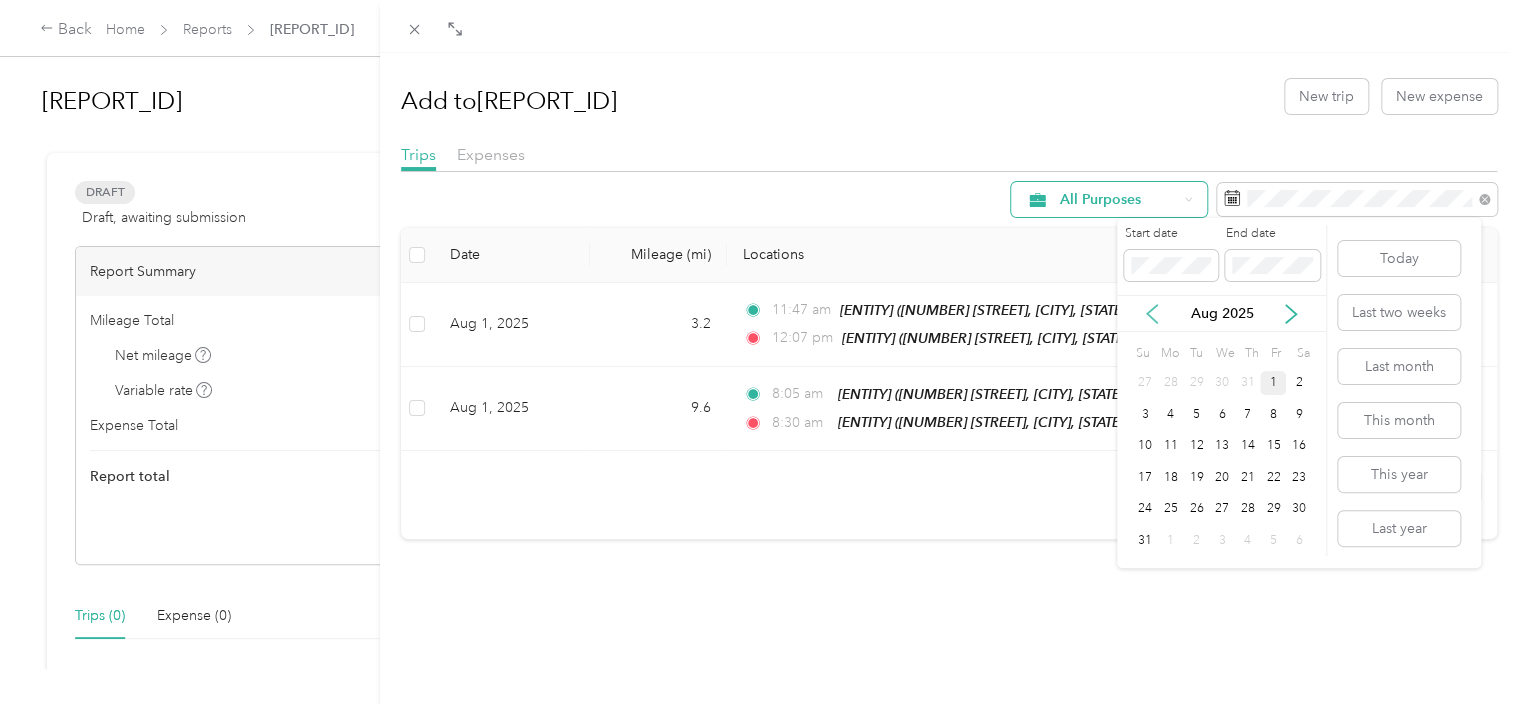 click 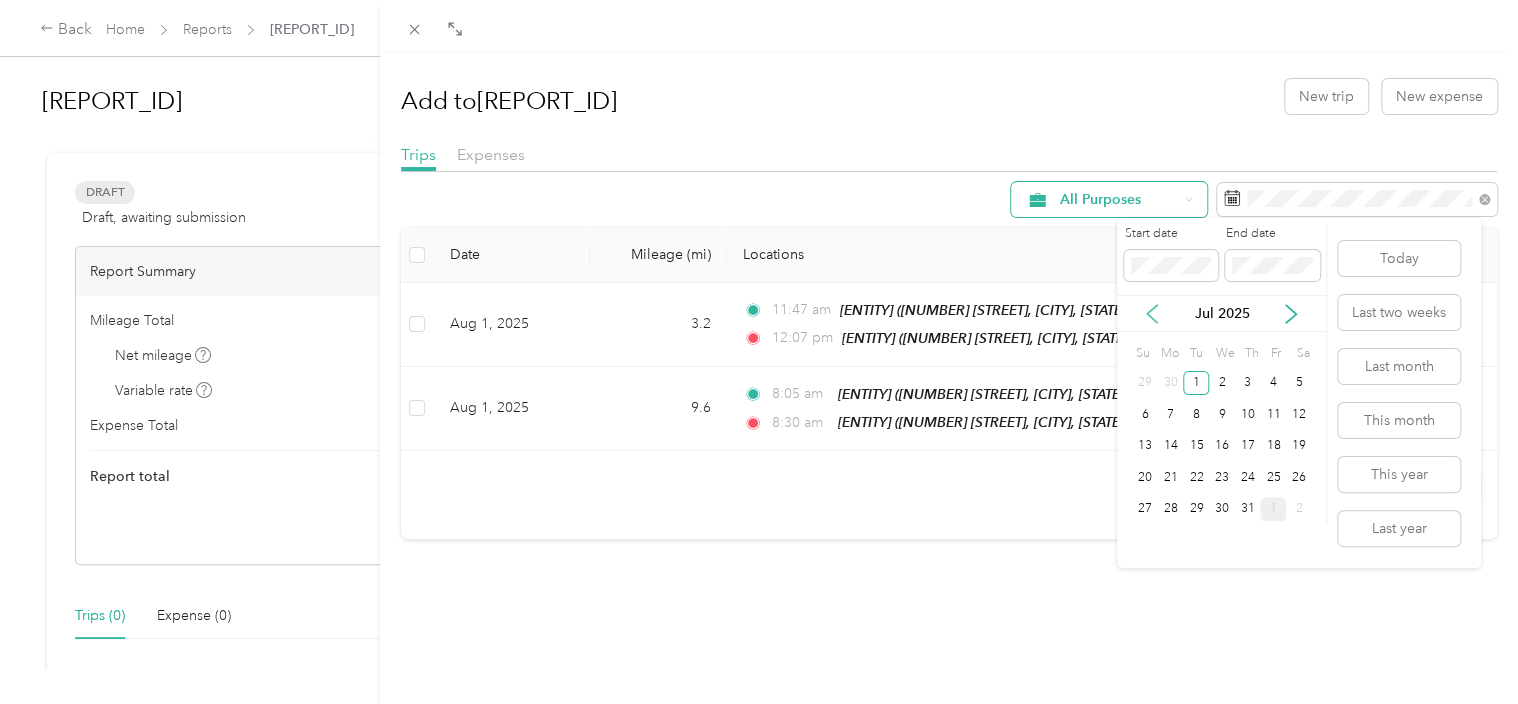 click 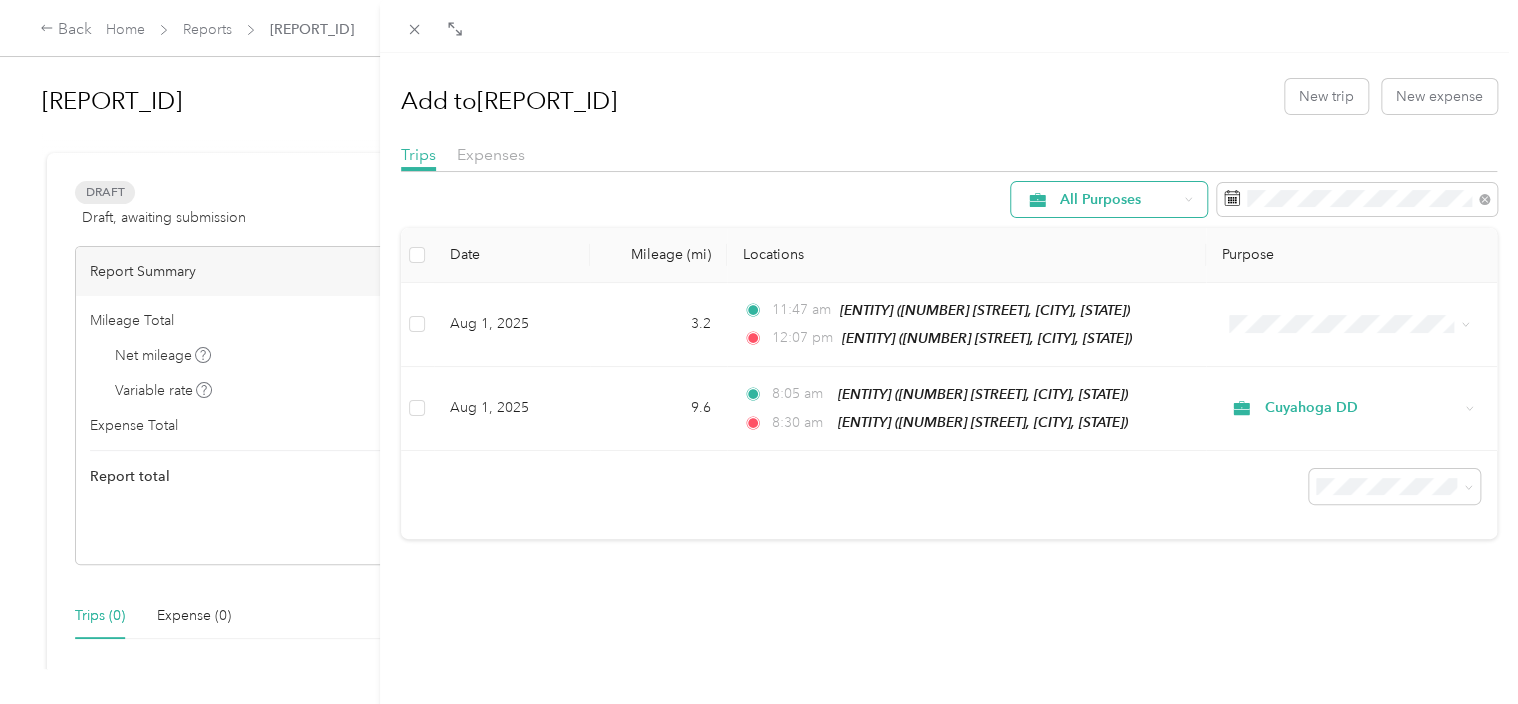 click on "Locations" at bounding box center (966, 255) 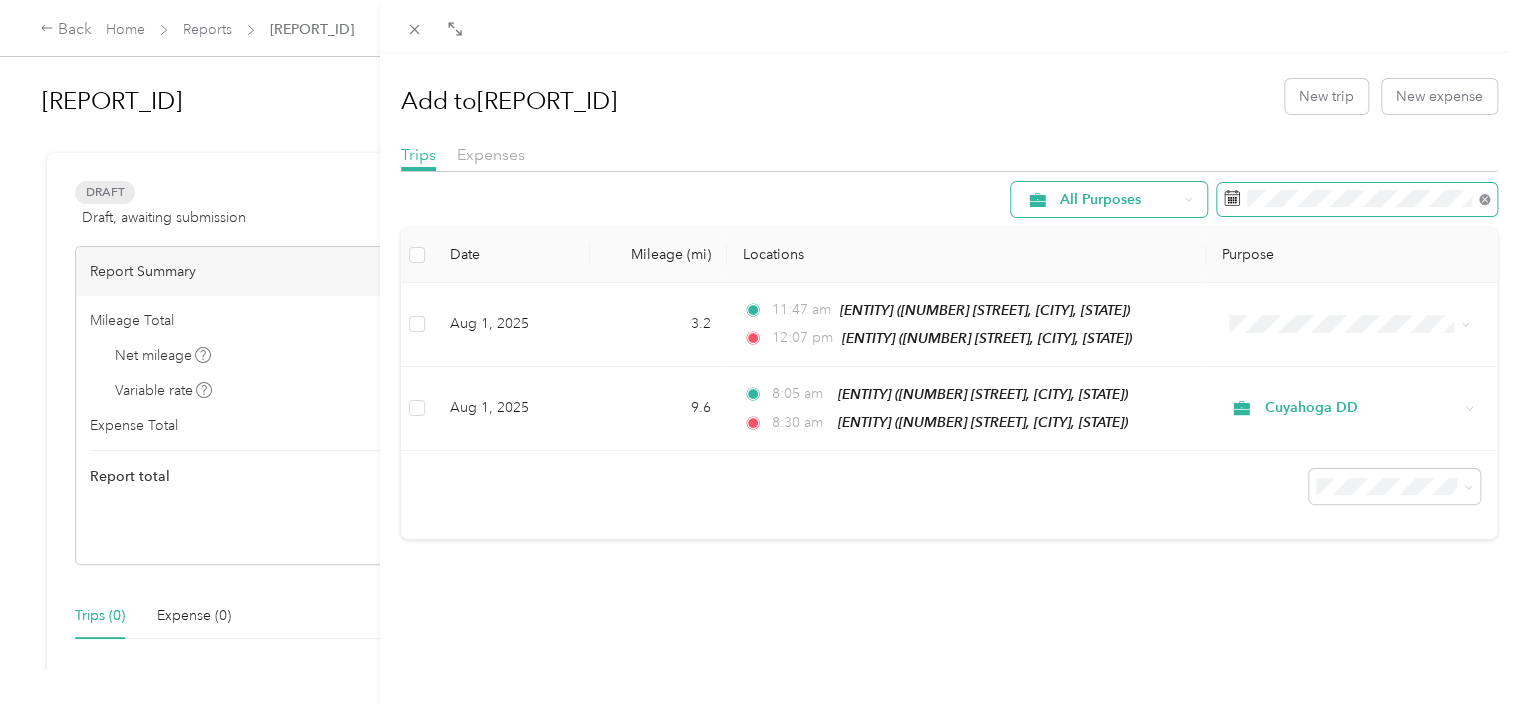 click 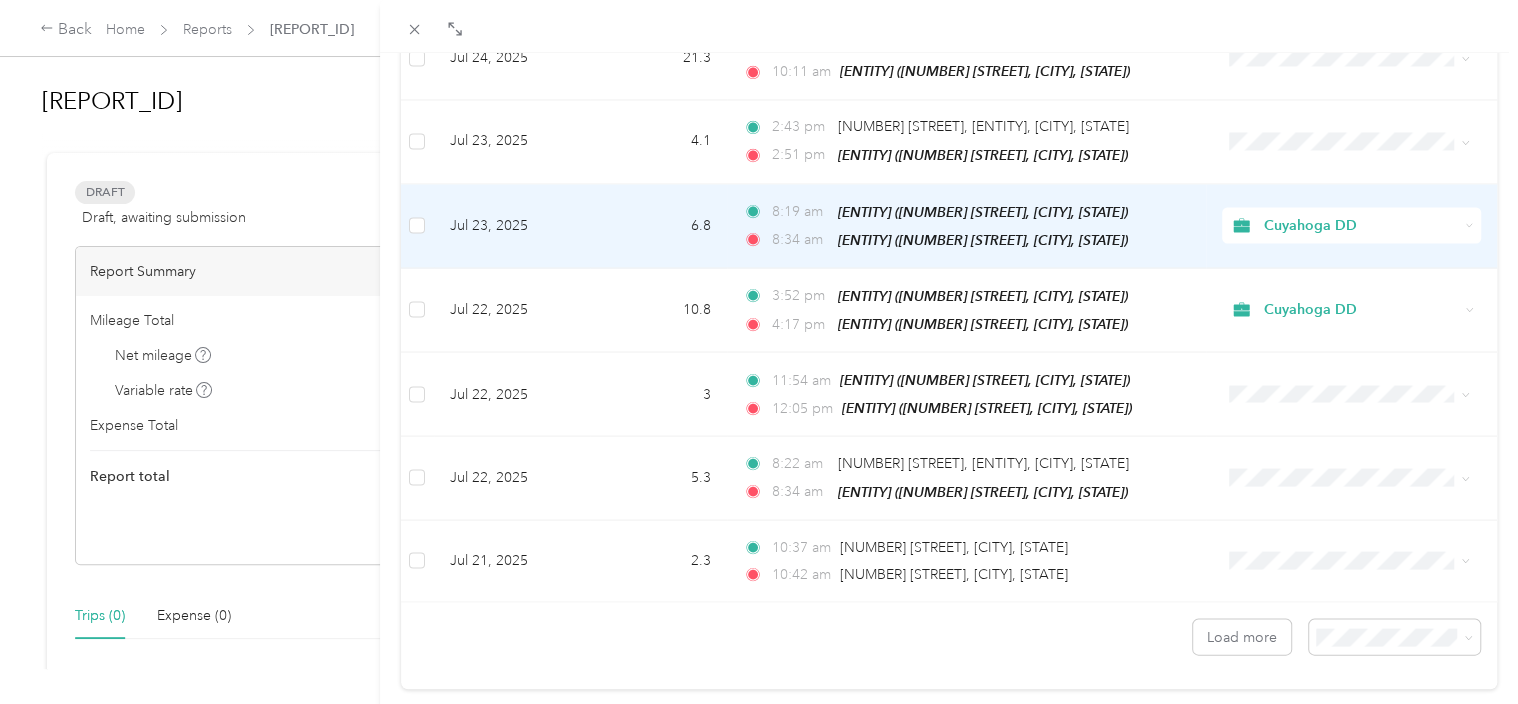 scroll, scrollTop: 1784, scrollLeft: 0, axis: vertical 